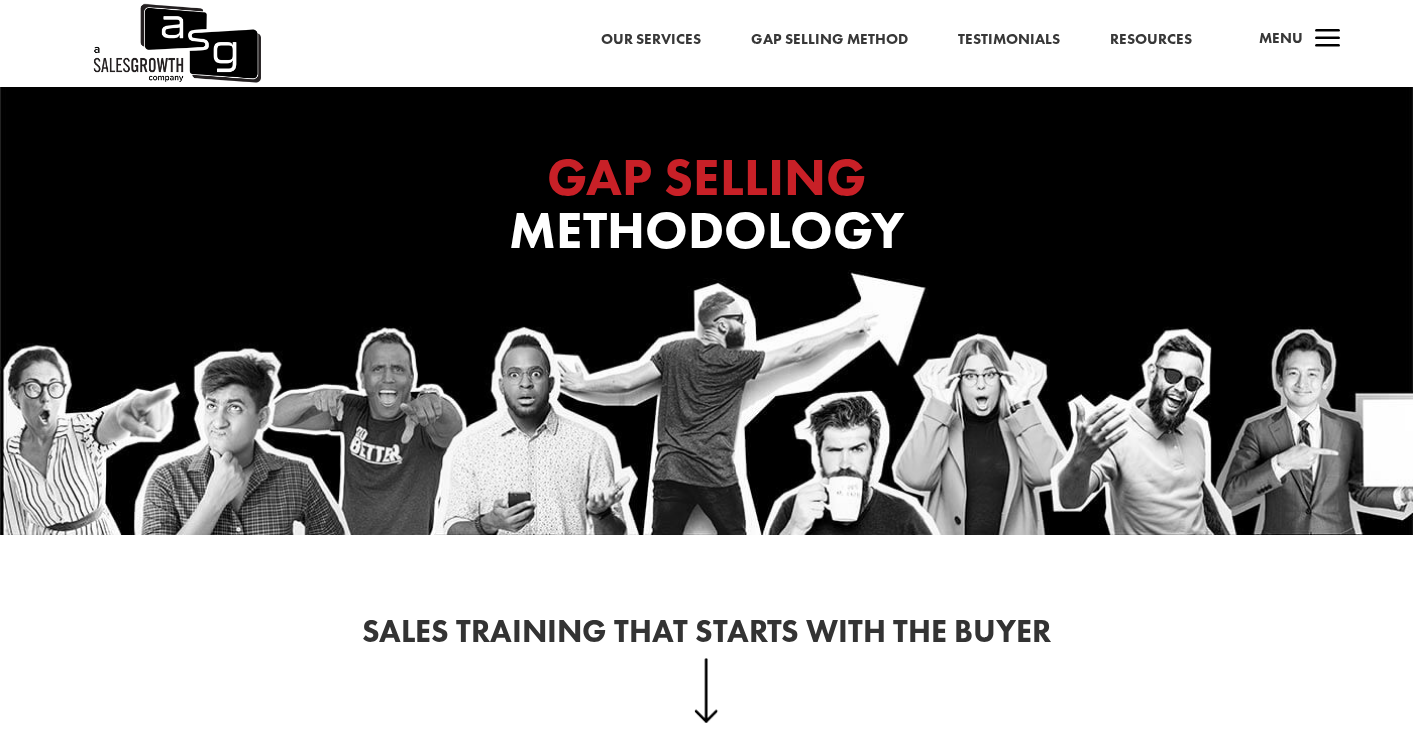 scroll, scrollTop: 0, scrollLeft: 0, axis: both 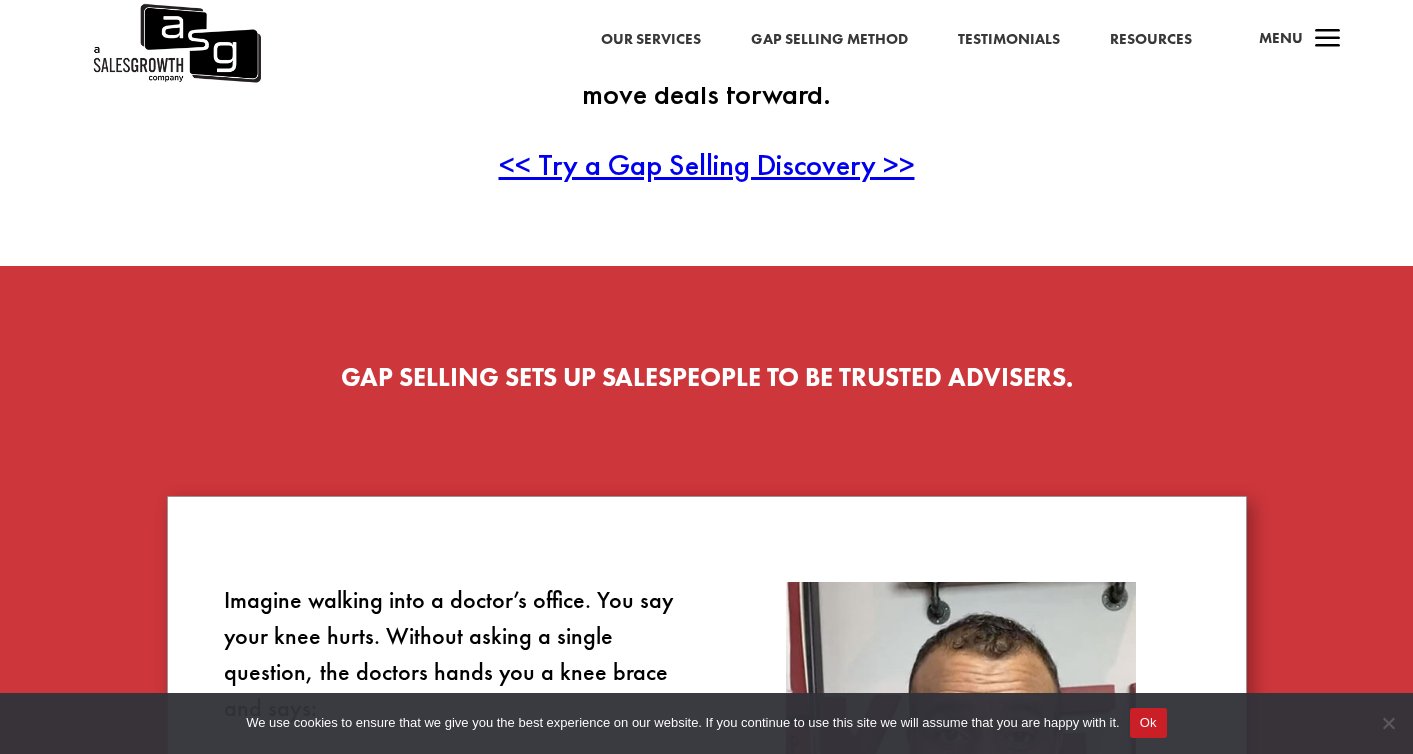 click on "Gap Selling Method" at bounding box center (829, 40) 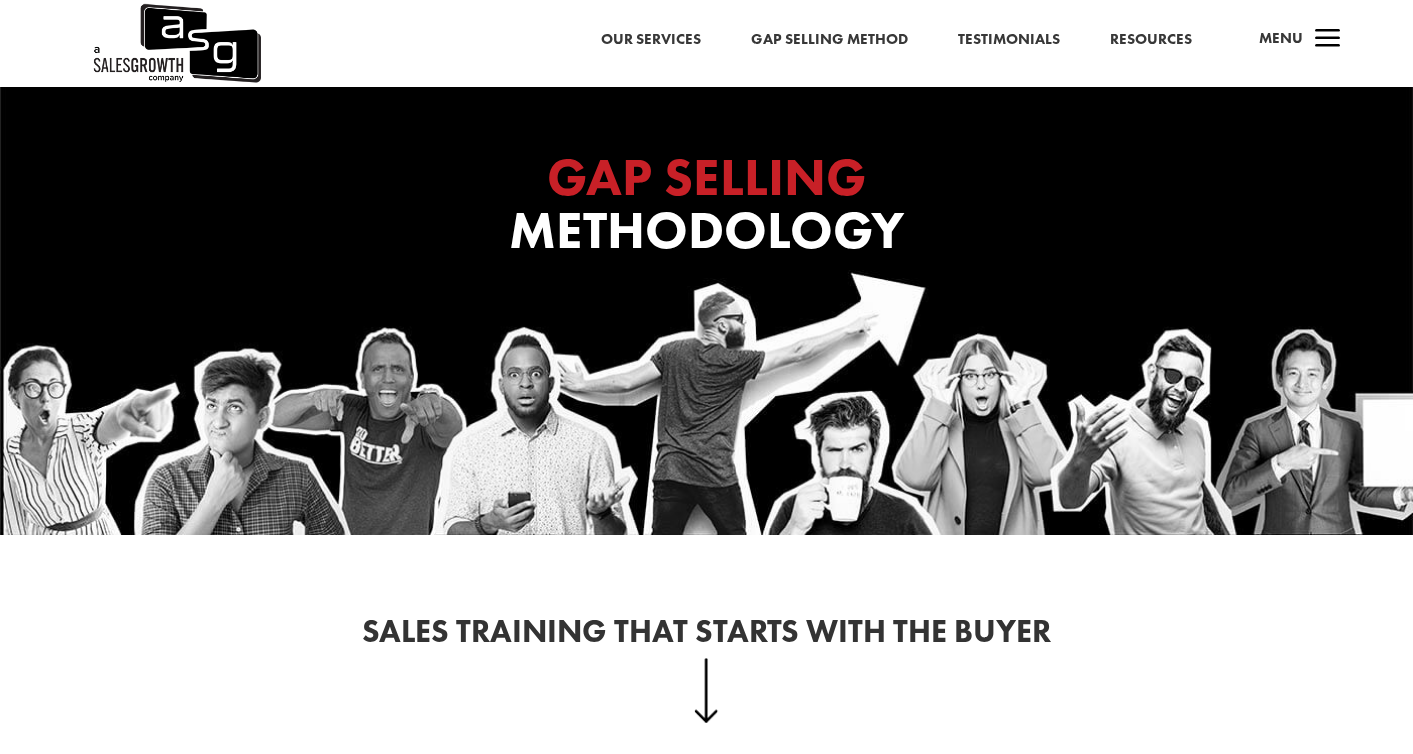 scroll, scrollTop: 0, scrollLeft: 0, axis: both 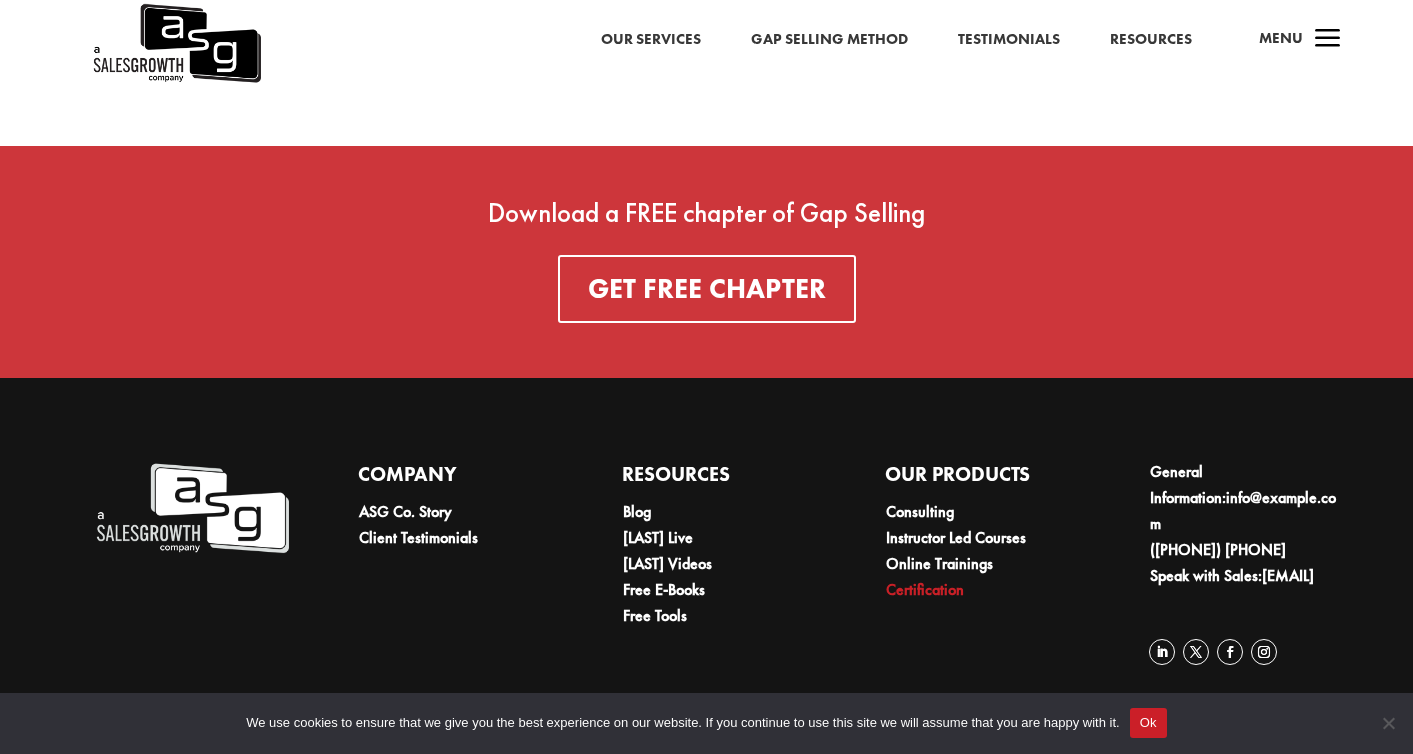 click on "Certification" at bounding box center [925, 589] 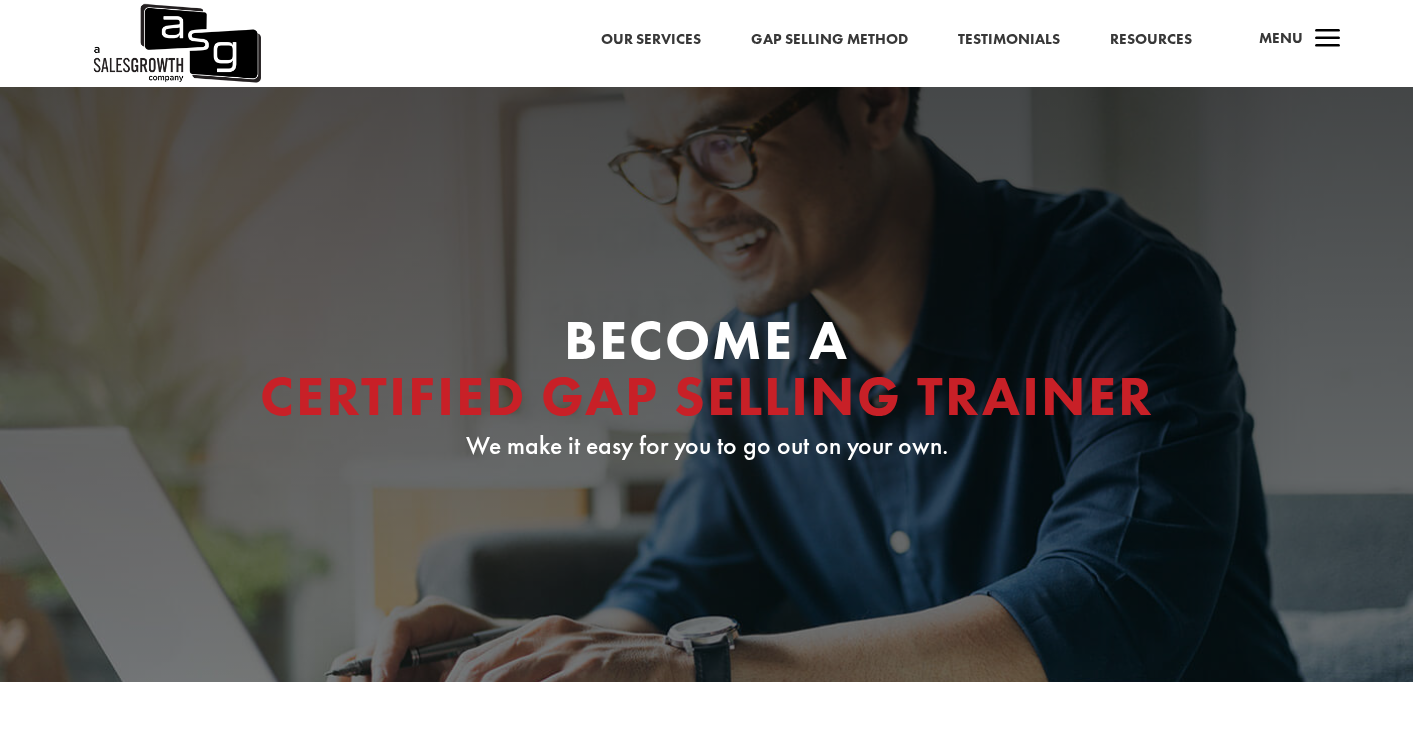 scroll, scrollTop: 0, scrollLeft: 0, axis: both 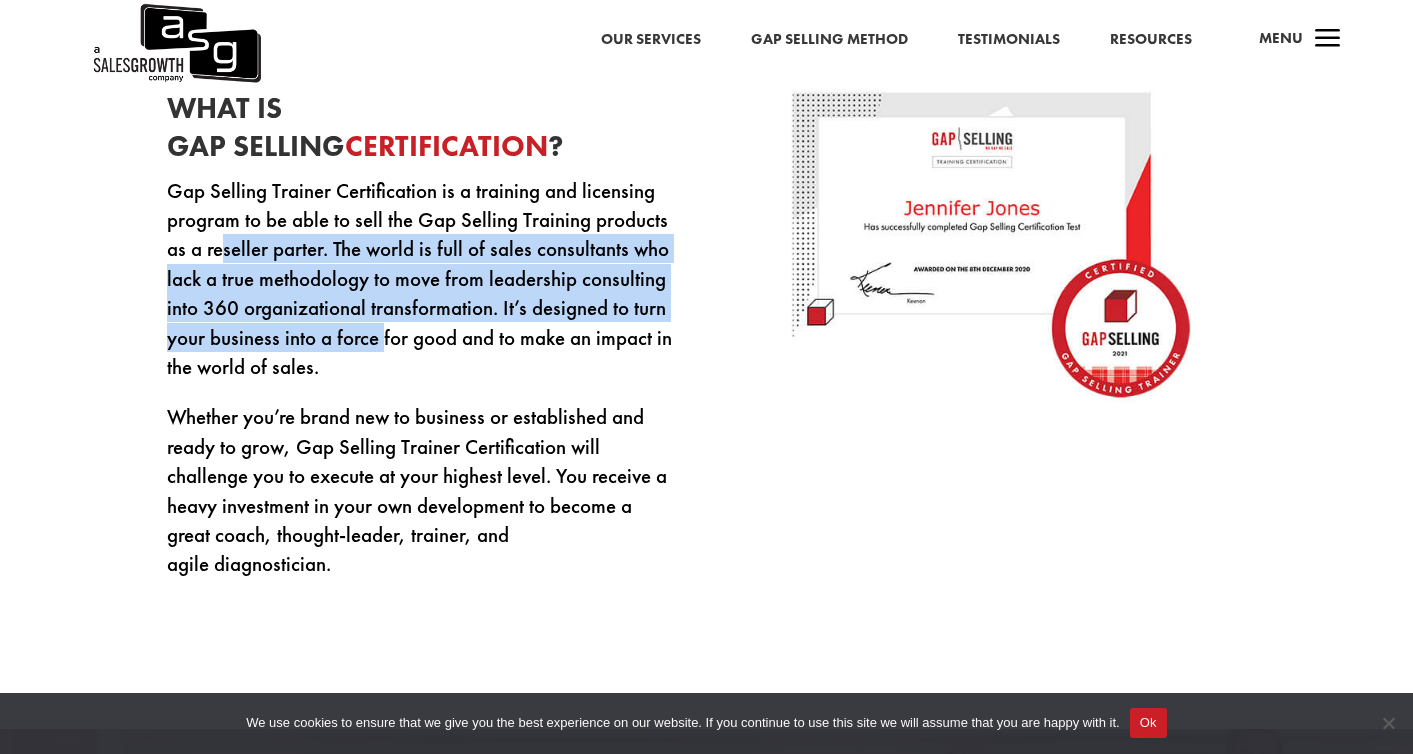 drag, startPoint x: 218, startPoint y: 250, endPoint x: 399, endPoint y: 348, distance: 205.82759 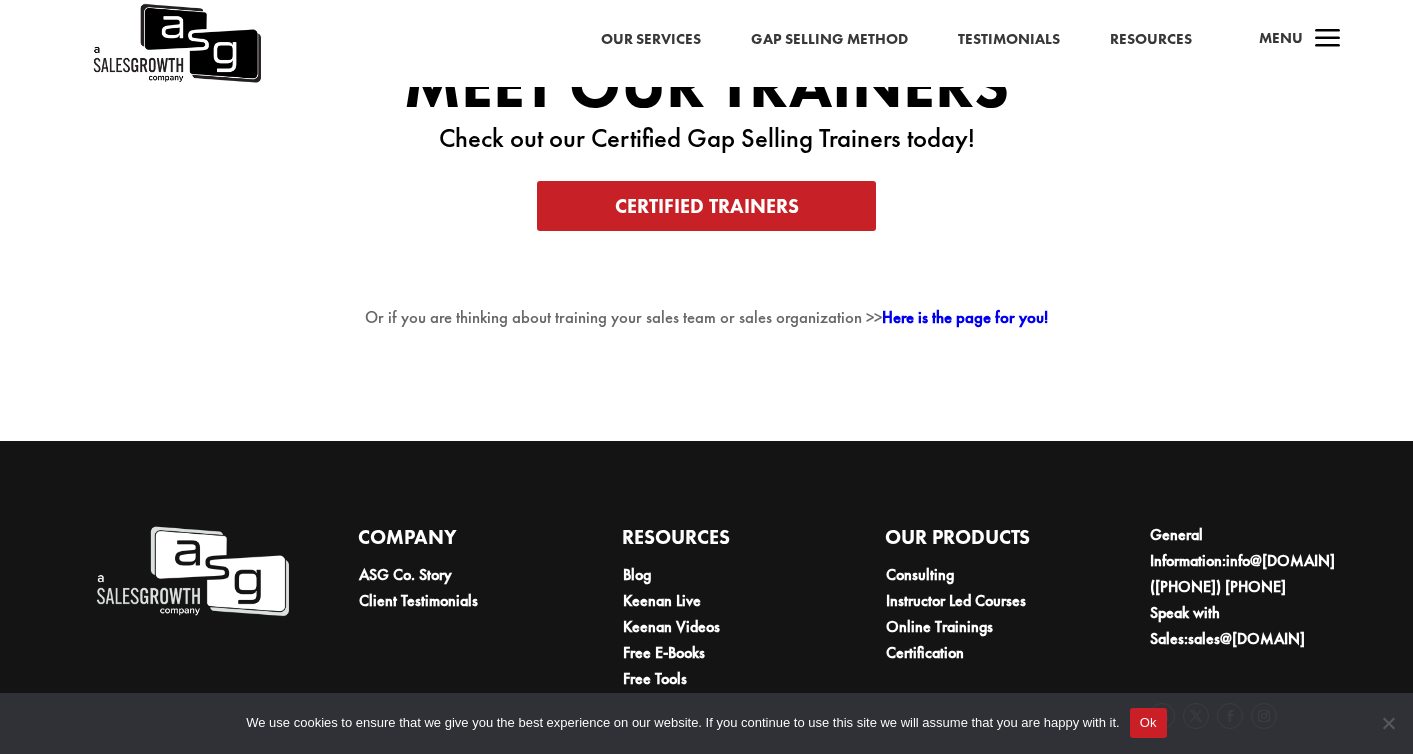 scroll, scrollTop: 3631, scrollLeft: 0, axis: vertical 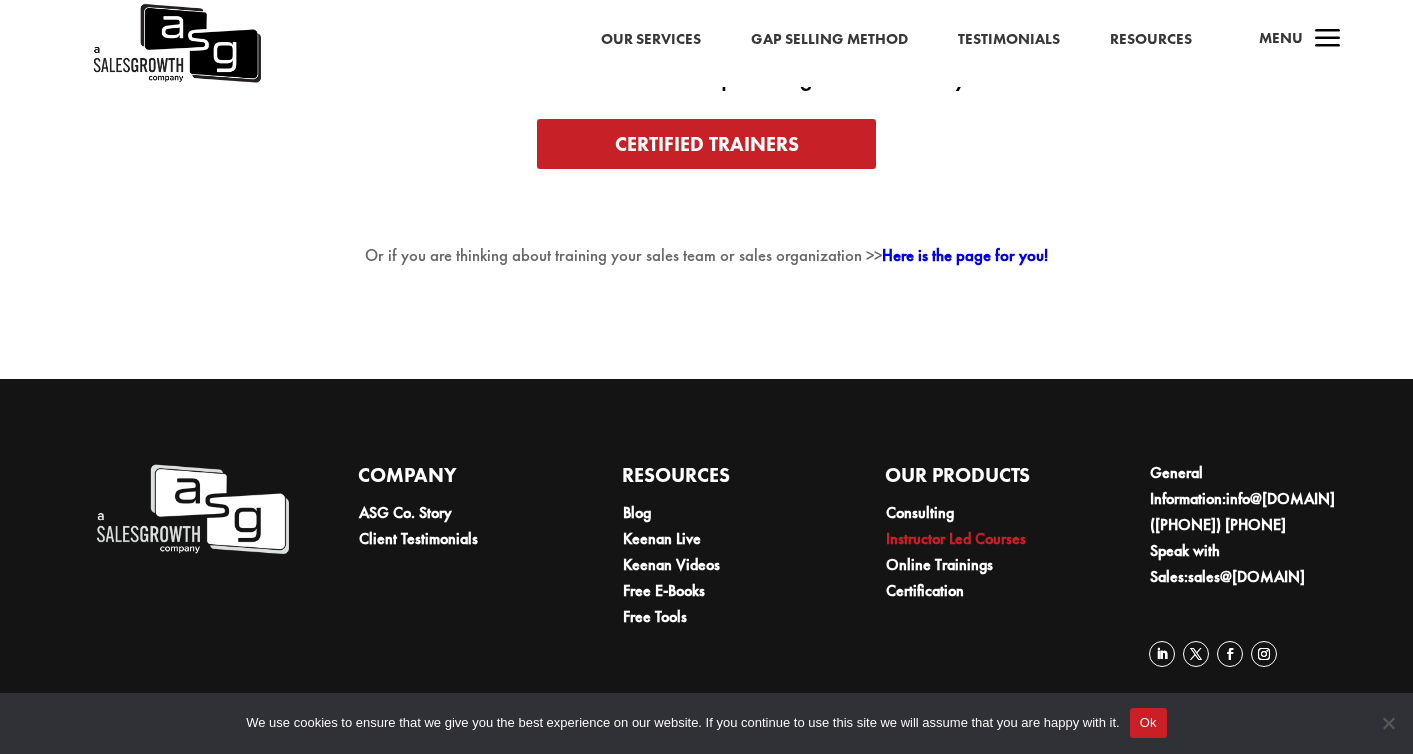 click on "Instructor Led Courses" at bounding box center (956, 538) 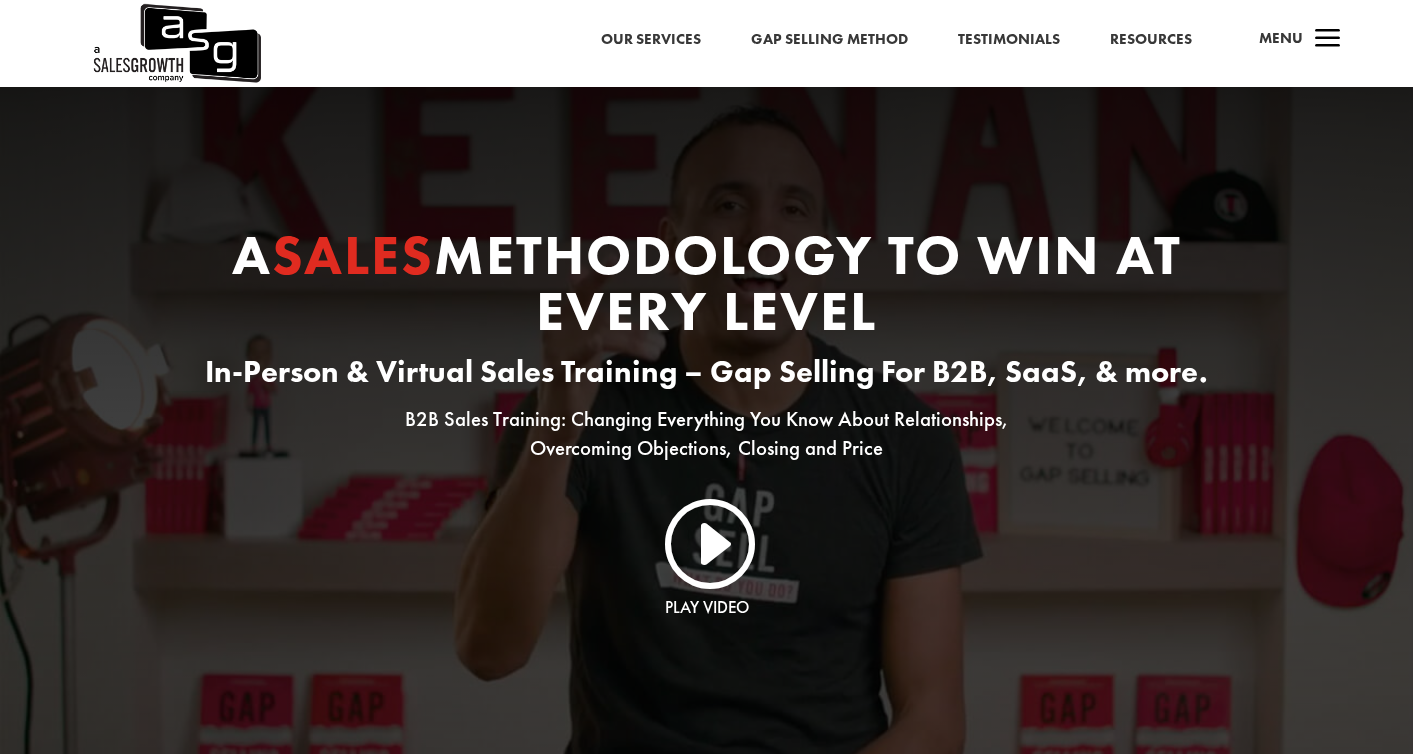 scroll, scrollTop: 0, scrollLeft: 0, axis: both 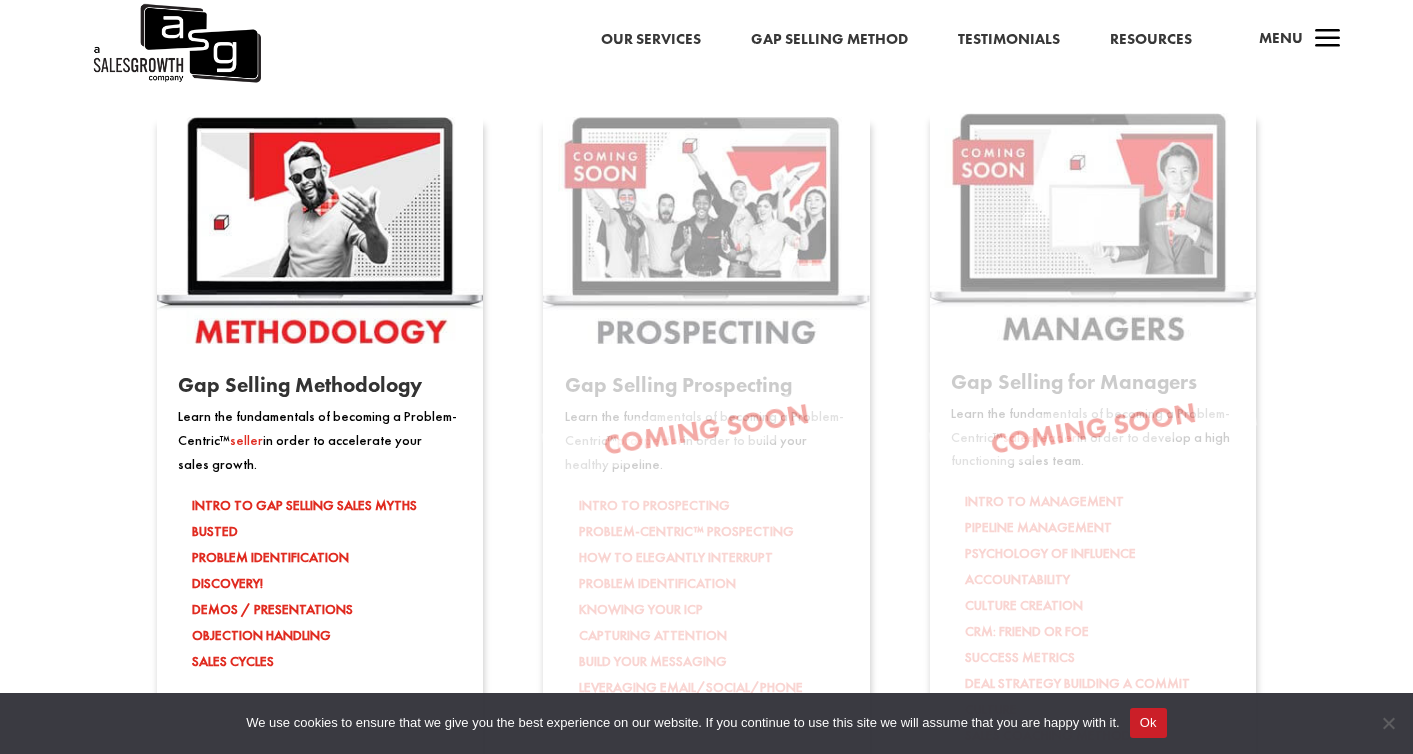 click at bounding box center (320, 230) 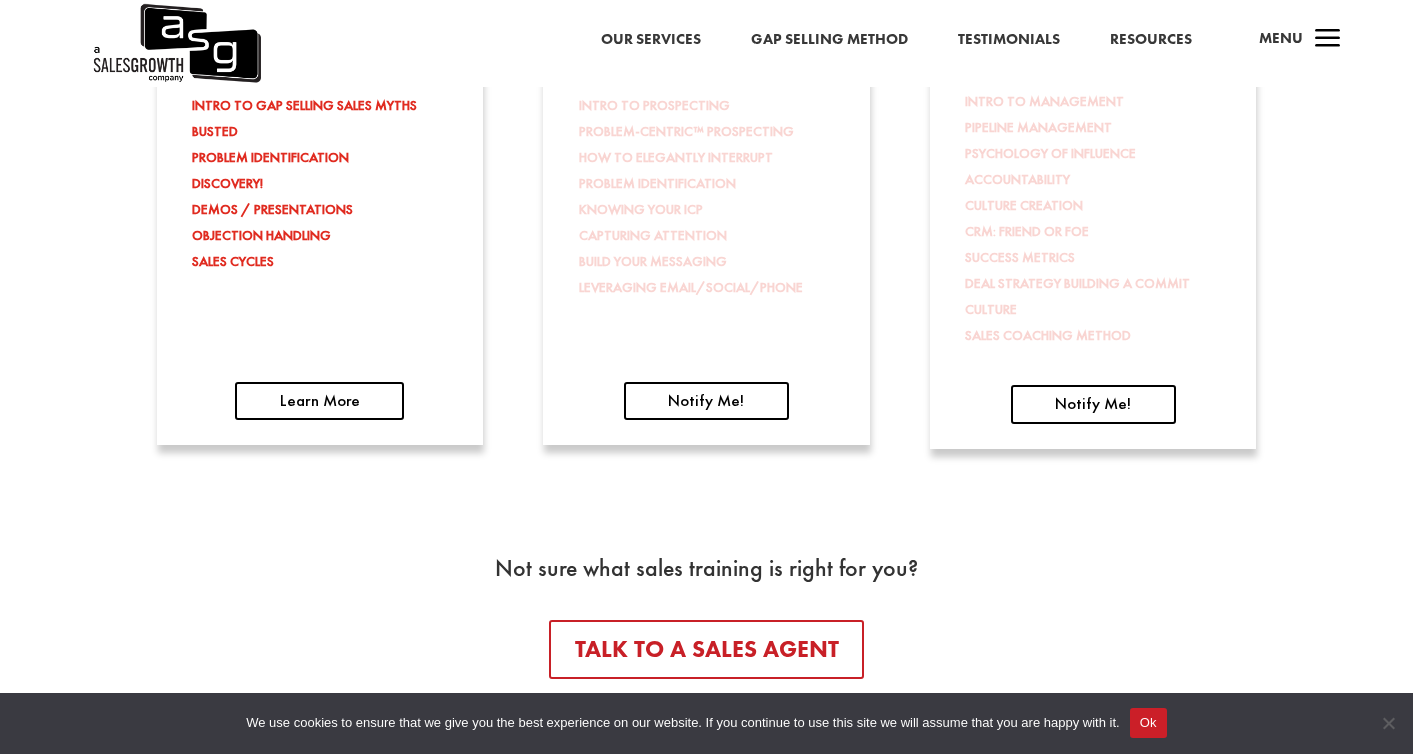 click on "Gap Selling Methodology
Learn the fundamentals of becoming a Problem-Centric™  seller  in order to accelerate your sales growth.
INTRO TO GAP SELLING SALES MYTHS BUSTED
PROBLEM IDENTIFICATION
DISCOVERY!
DEMOS / PRESENTATIONS
OBJECTION HANDLING
SALES CYCLES
Learn More" at bounding box center (320, 81) 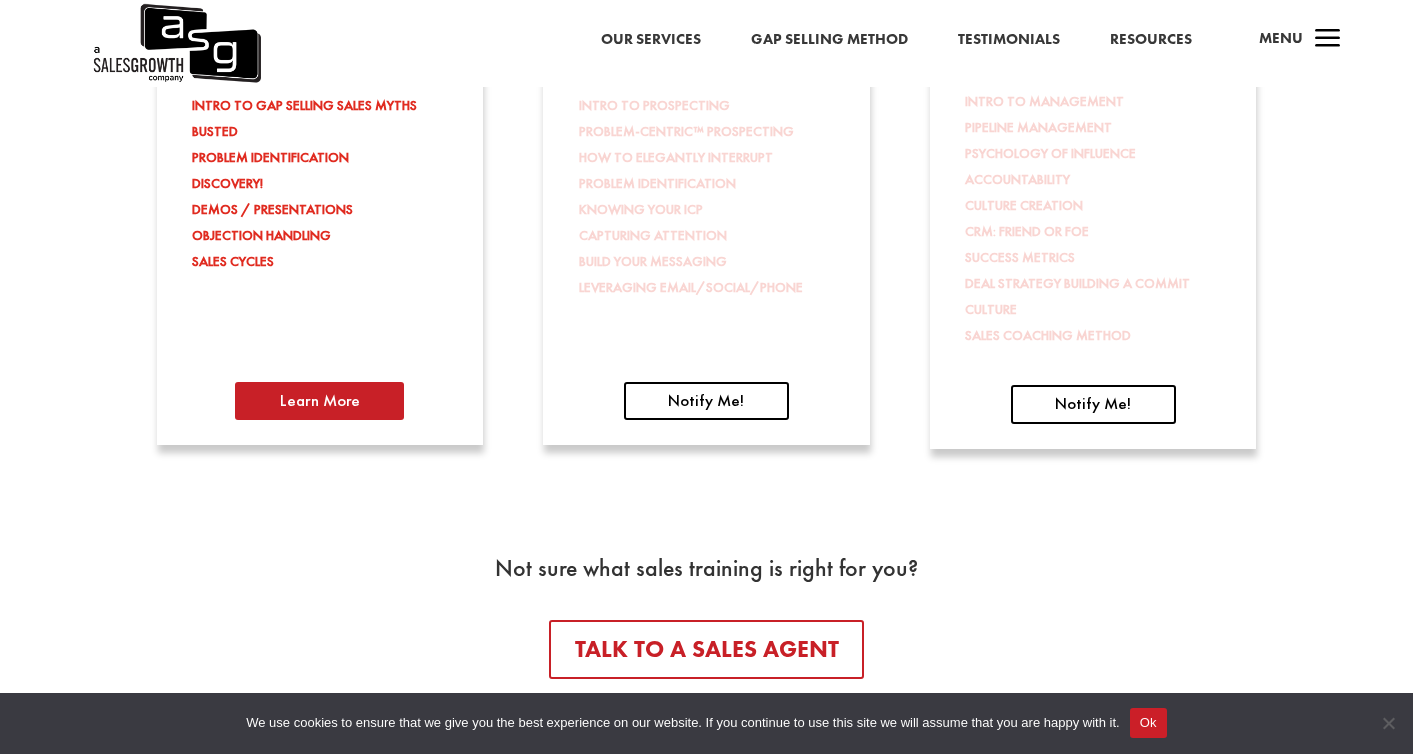 click on "Learn More" at bounding box center (319, 401) 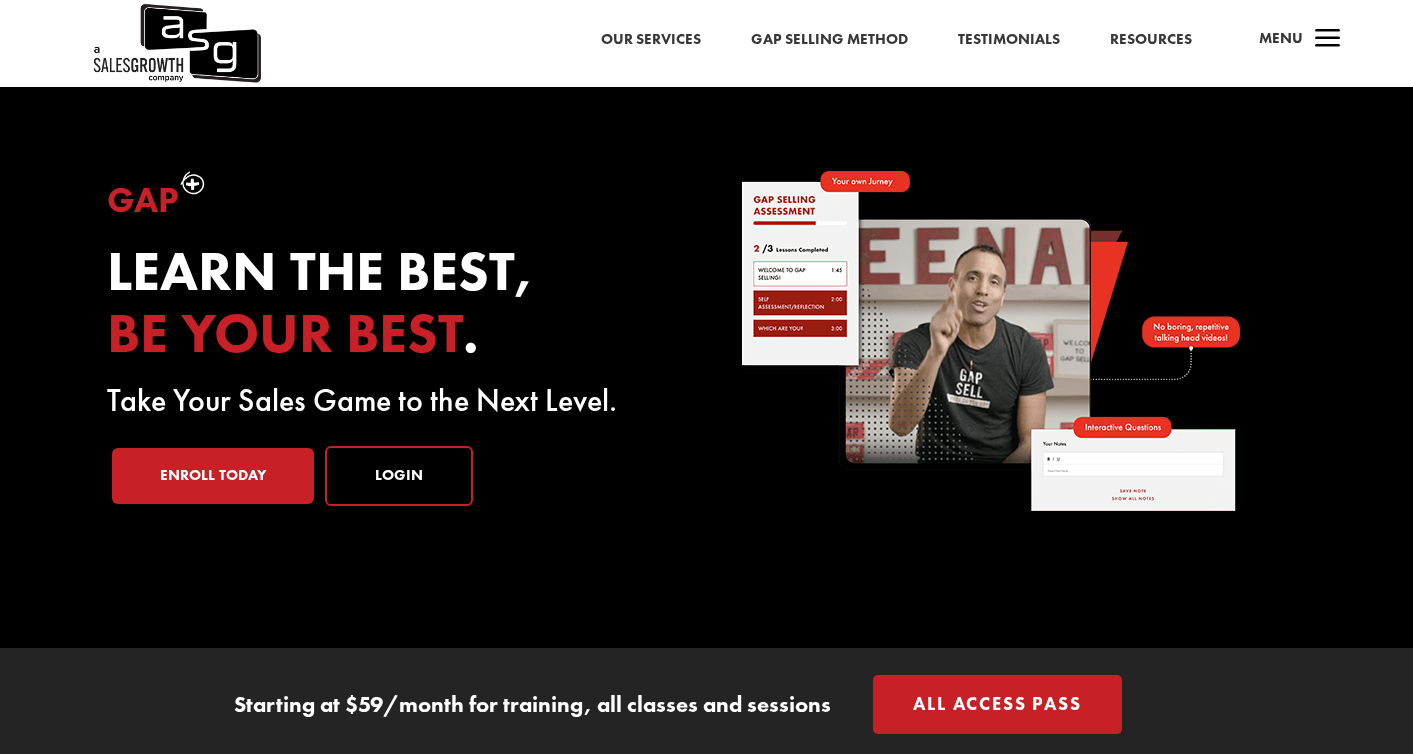 scroll, scrollTop: 0, scrollLeft: 0, axis: both 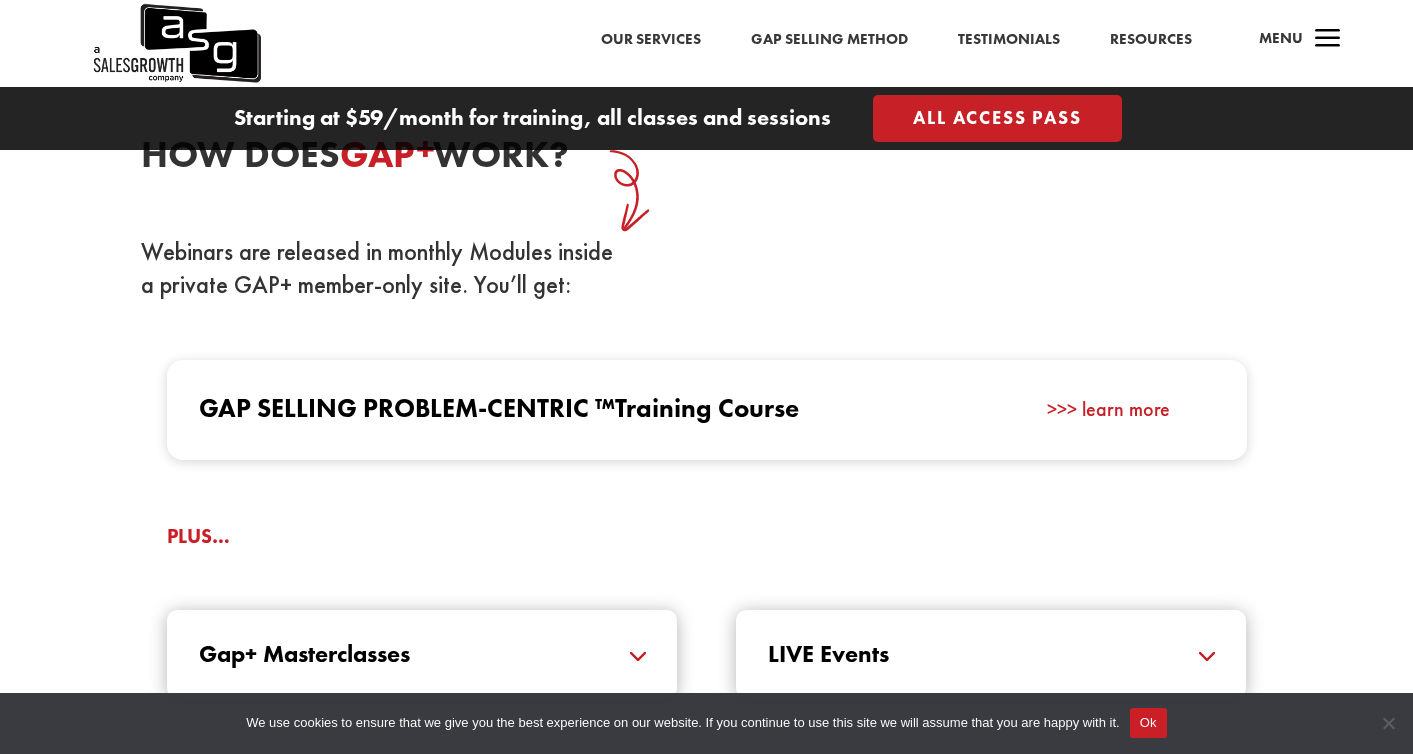 click on "Starting at $59/month for training, all classes and sessions
All Access Pass" at bounding box center [706, 118] 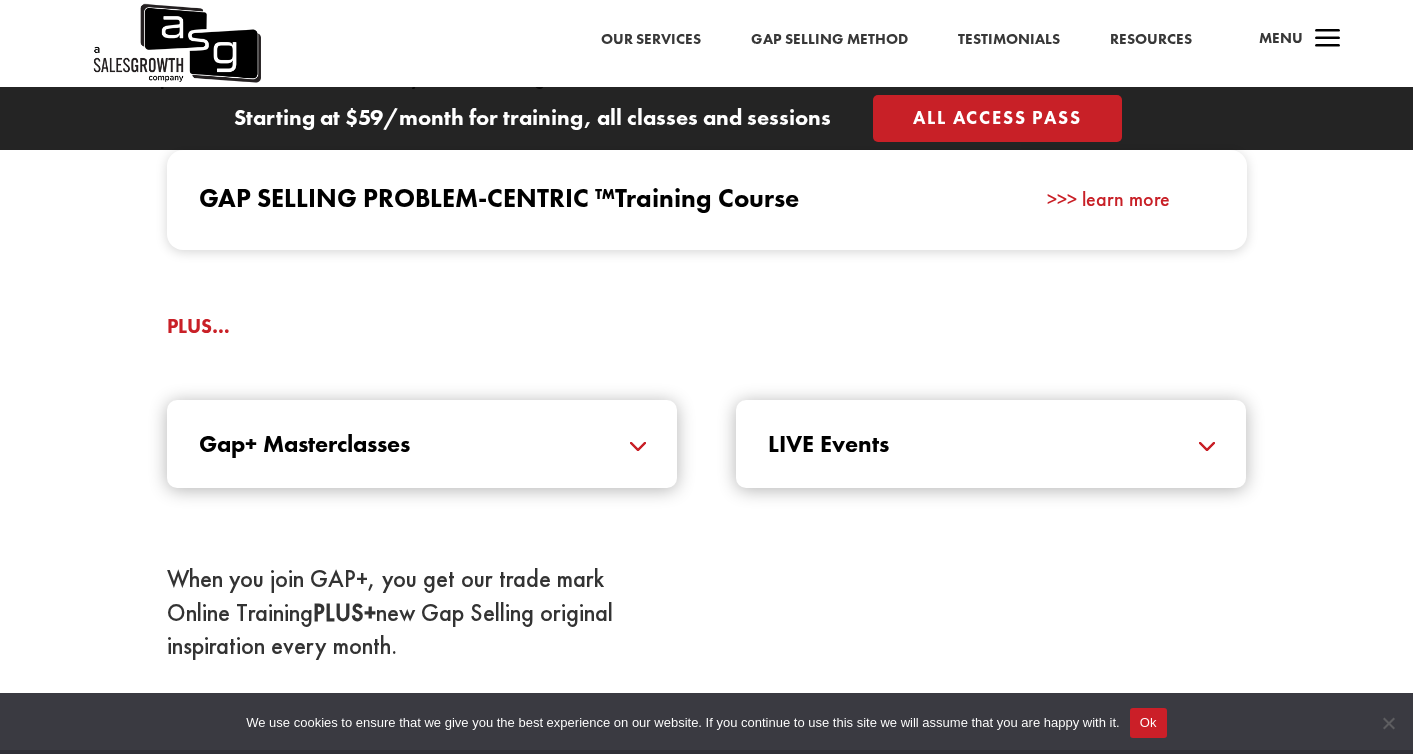 scroll, scrollTop: 2031, scrollLeft: 0, axis: vertical 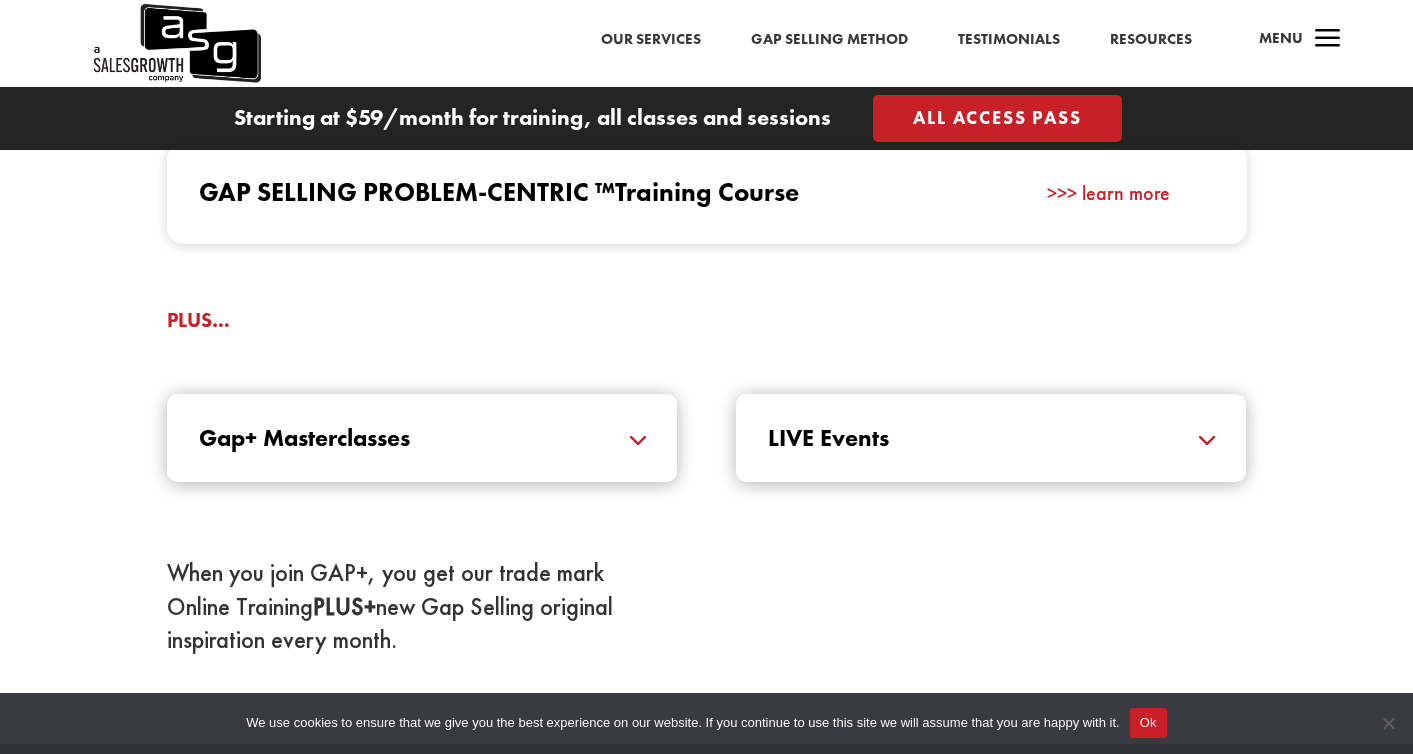 click on "Gap+ Masterclasses" at bounding box center (422, 438) 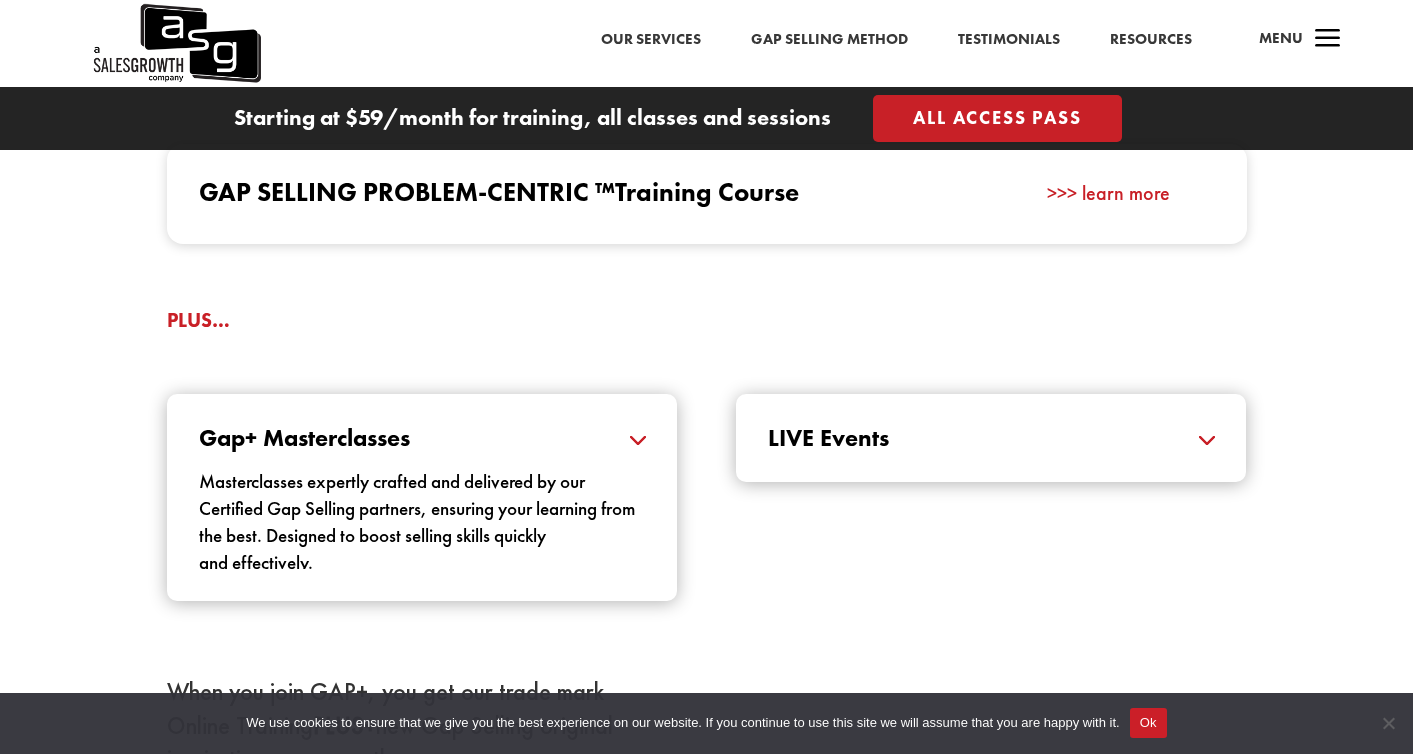 click on "LIVE Events
Designed to keep you at the forefront of industry trends and insights. Interactive webinars, ‘Ask Keenan Anything’ sessions, and hands-on workshops led by Gap Selling experts." at bounding box center [991, 438] 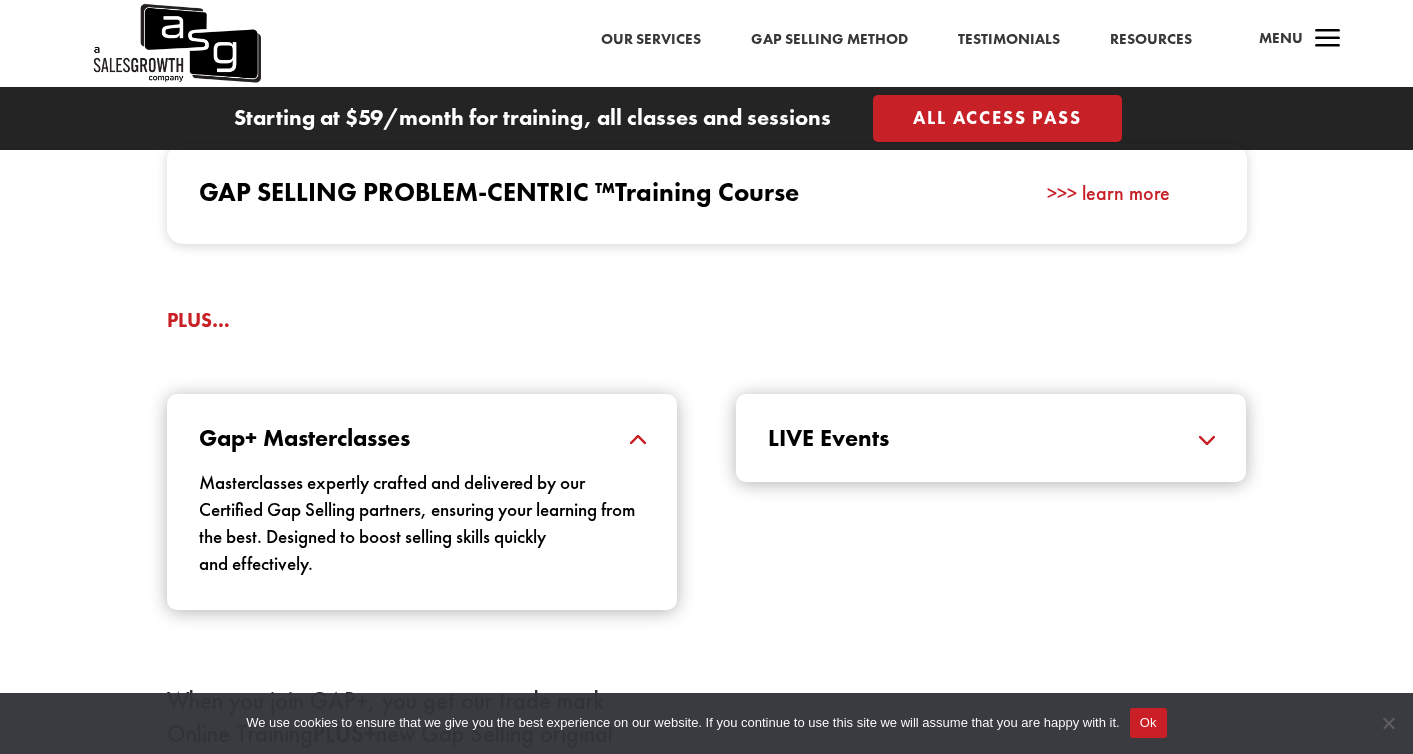 click on "LIVE Events" at bounding box center [991, 438] 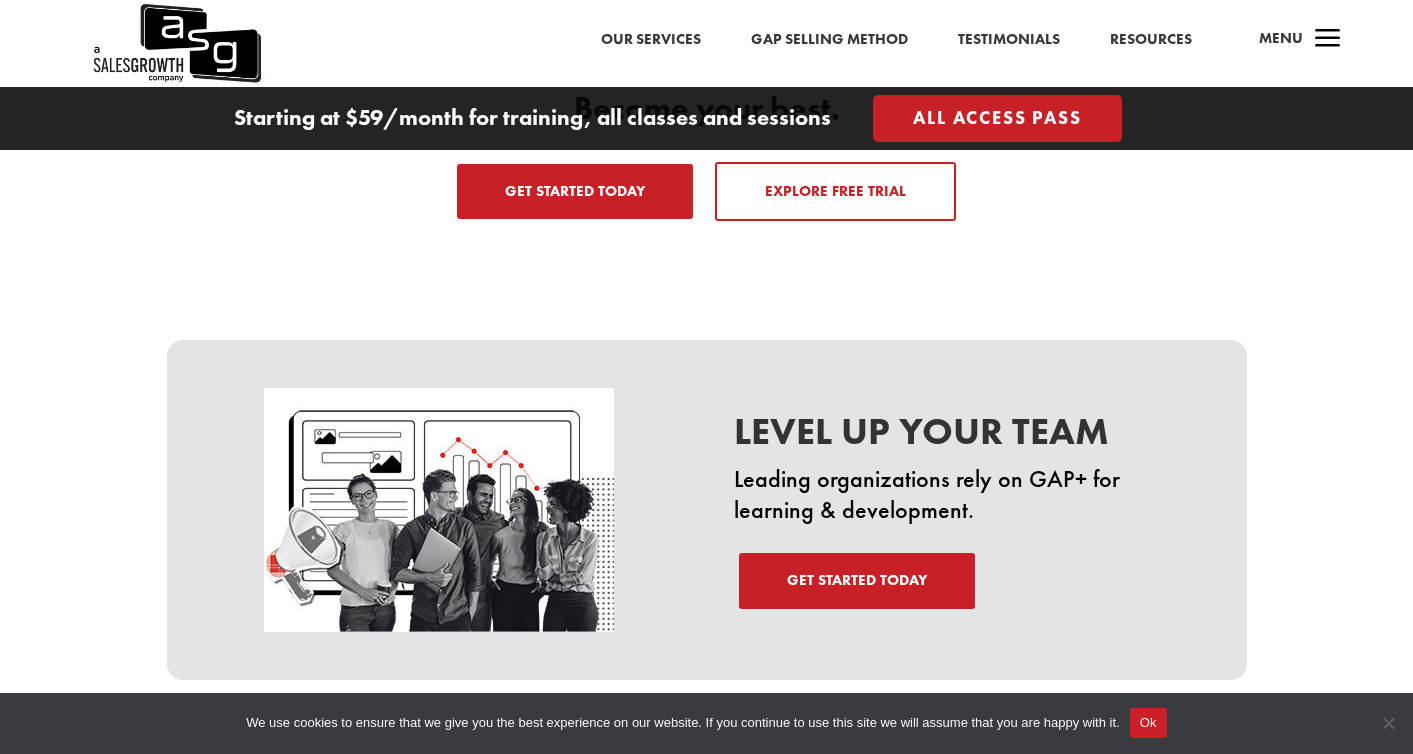 scroll, scrollTop: 3328, scrollLeft: 0, axis: vertical 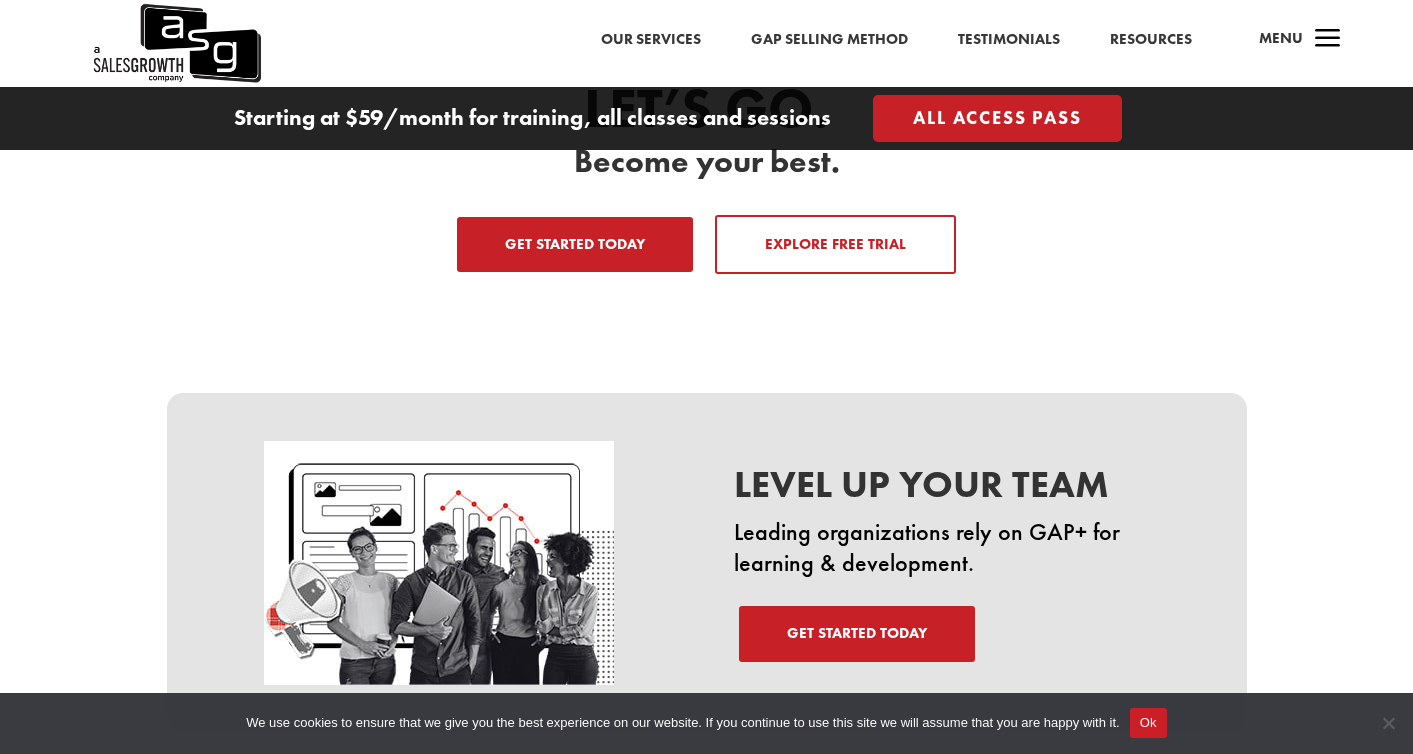 click on "Get Started Today" at bounding box center (575, 245) 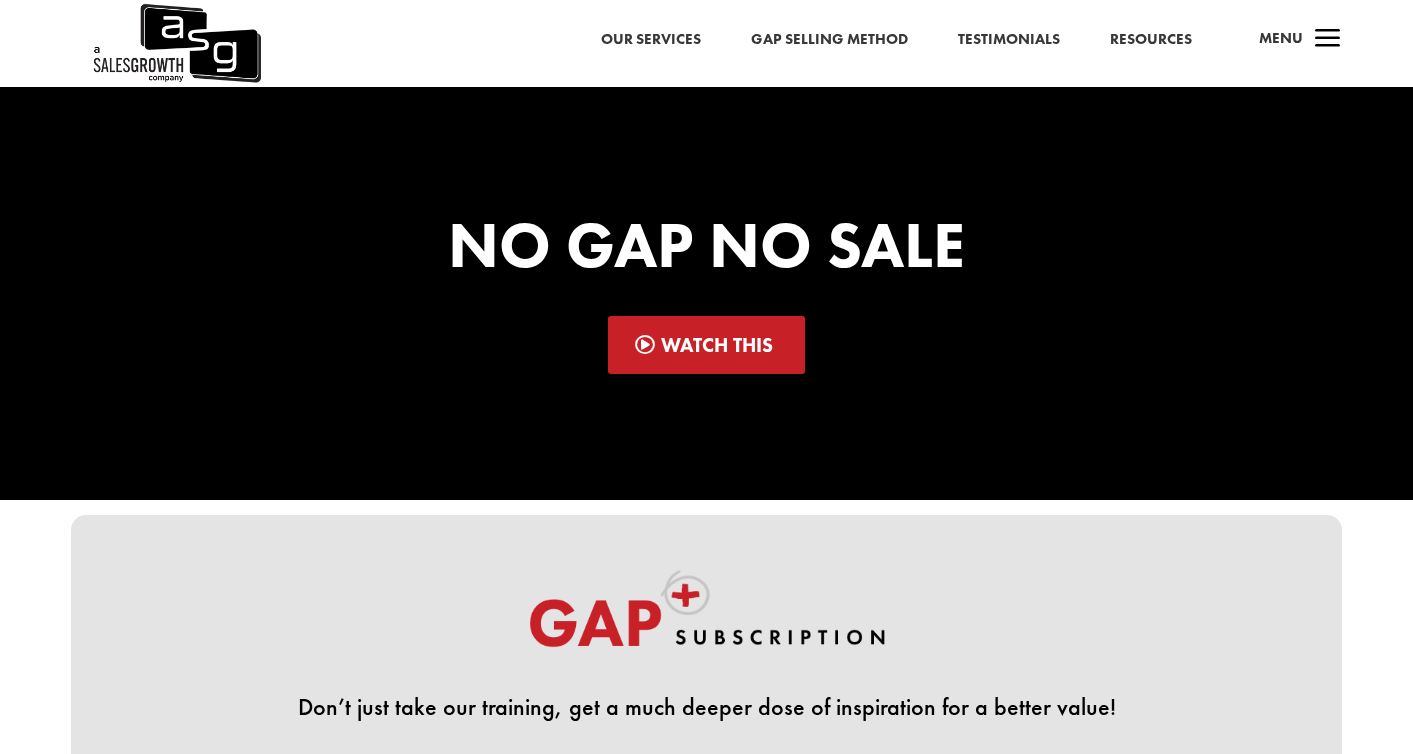scroll, scrollTop: 0, scrollLeft: 0, axis: both 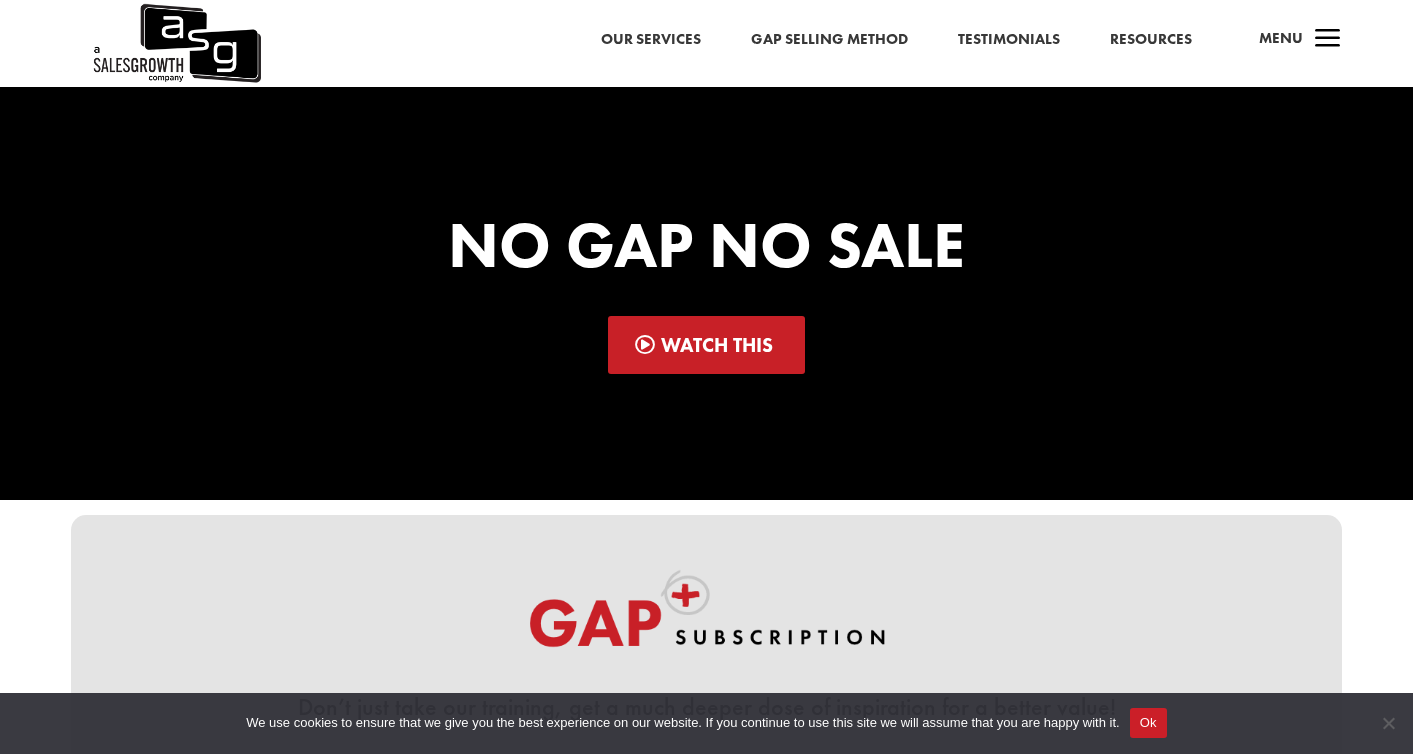 click on "Our Services" at bounding box center [651, 40] 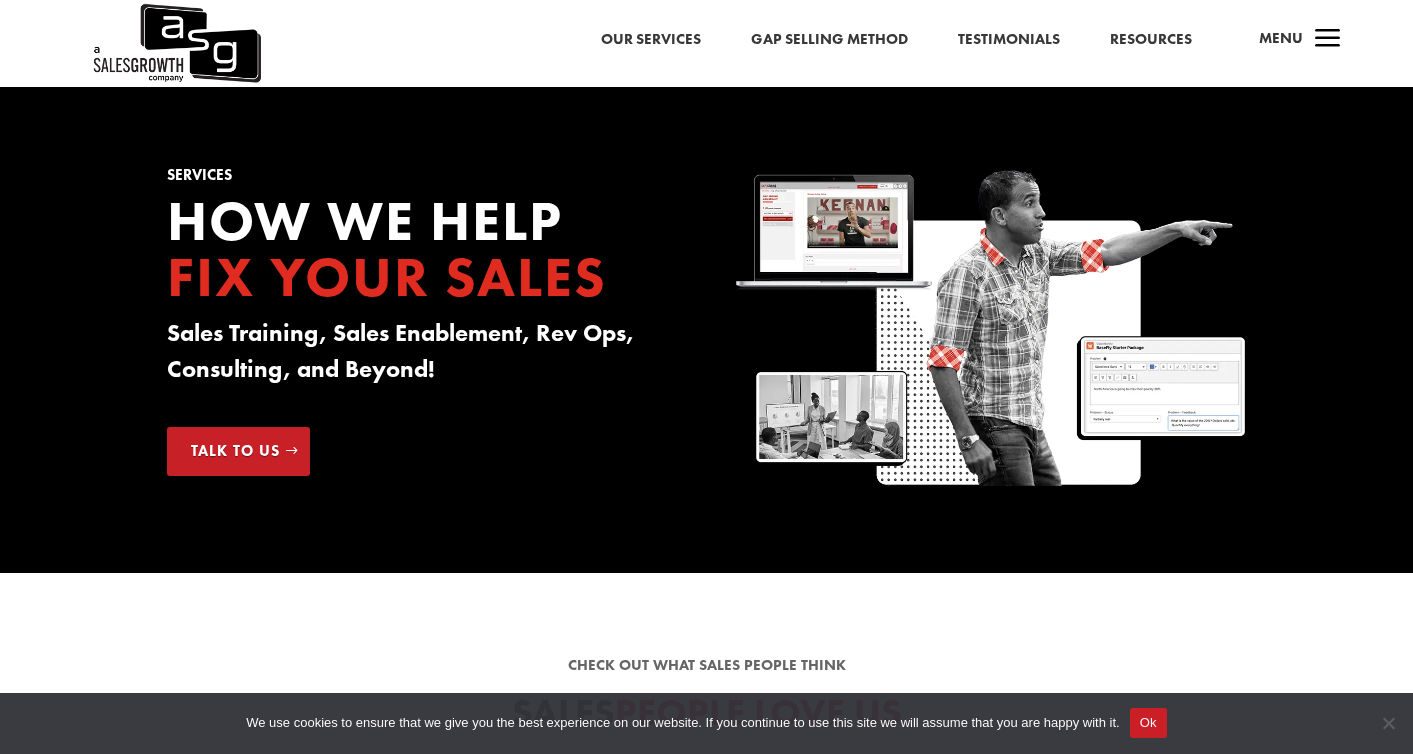 scroll, scrollTop: 15, scrollLeft: 0, axis: vertical 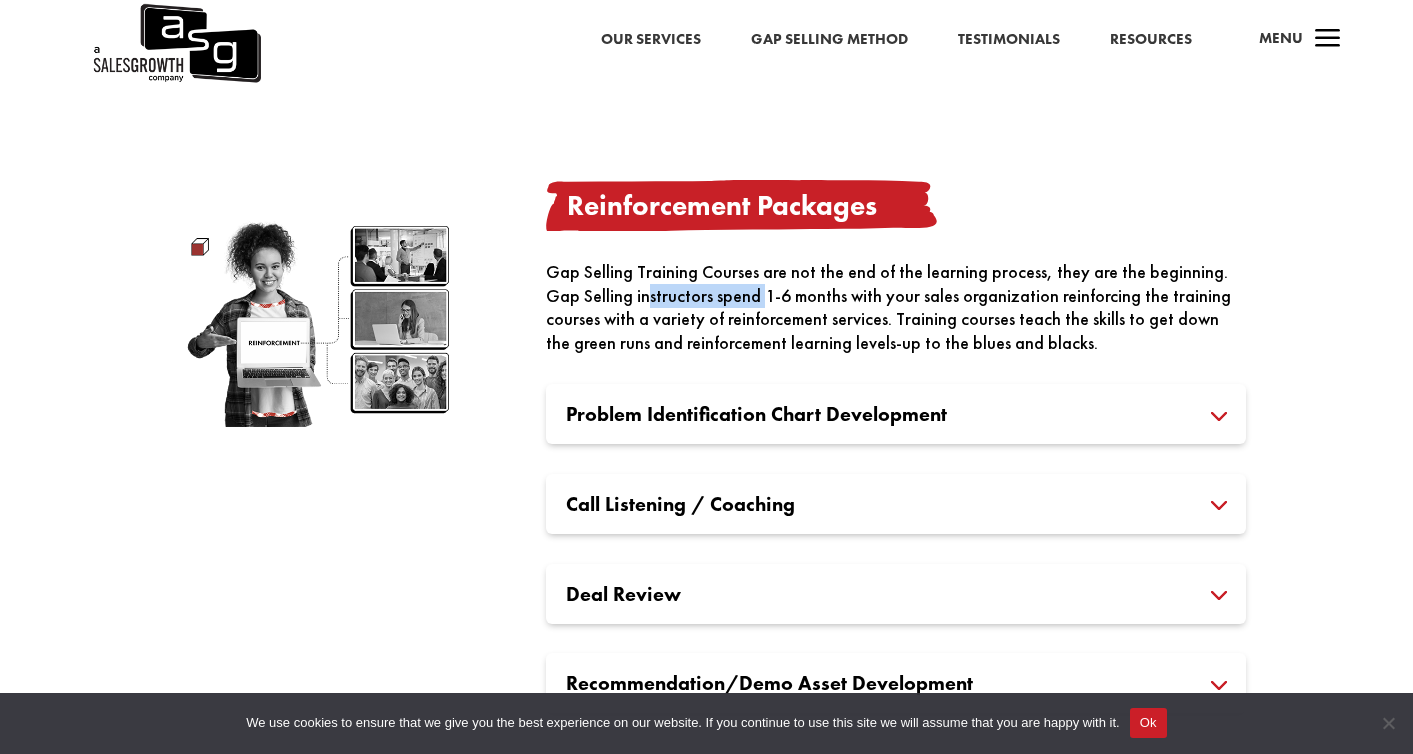 drag, startPoint x: 611, startPoint y: 299, endPoint x: 791, endPoint y: 299, distance: 180 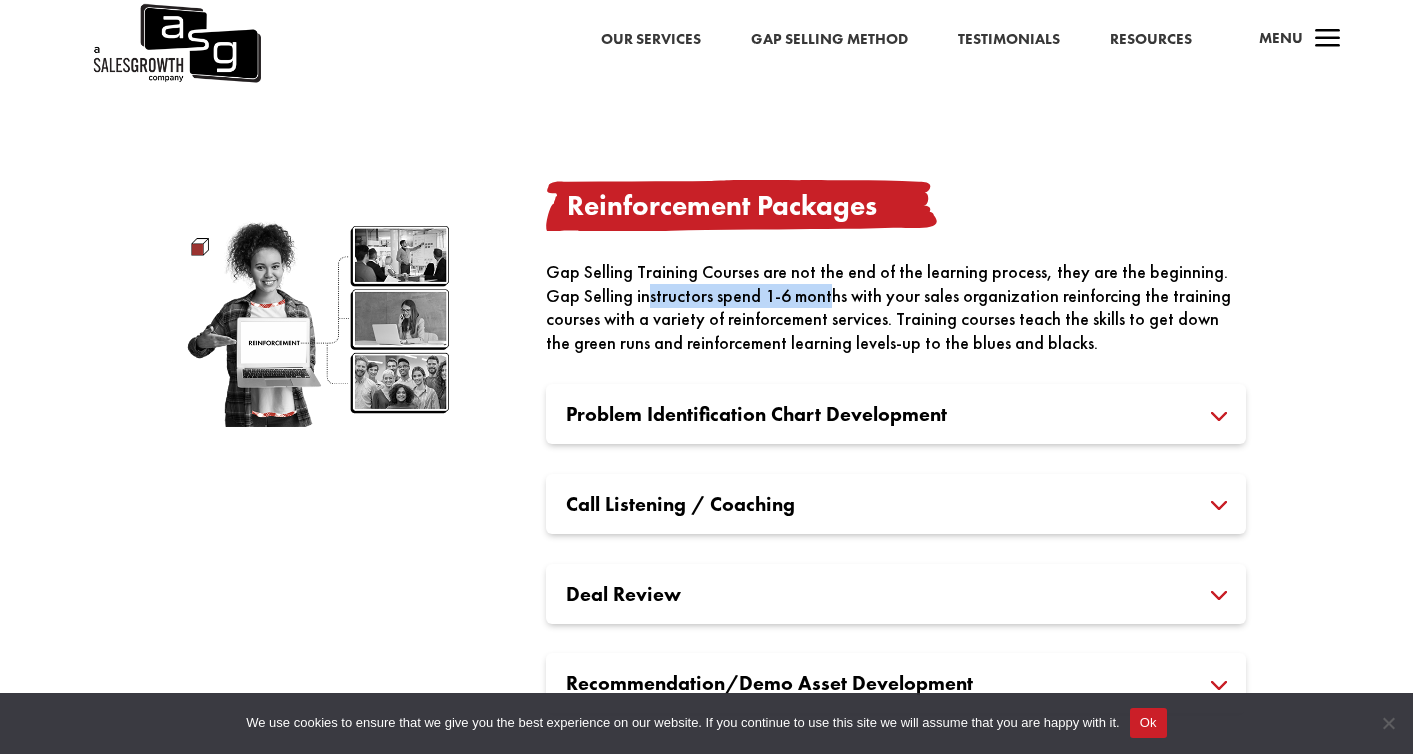 click on "Gap Selling Training Courses are not the end of the learning process, they are the beginning. Gap Selling instructors spend 1-6 months with your sales organization reinforcing the training courses with a variety of reinforcement services. Training courses teach the skills to get down the green runs and reinforcement learning levels-up to the blues and blacks." at bounding box center [896, 307] 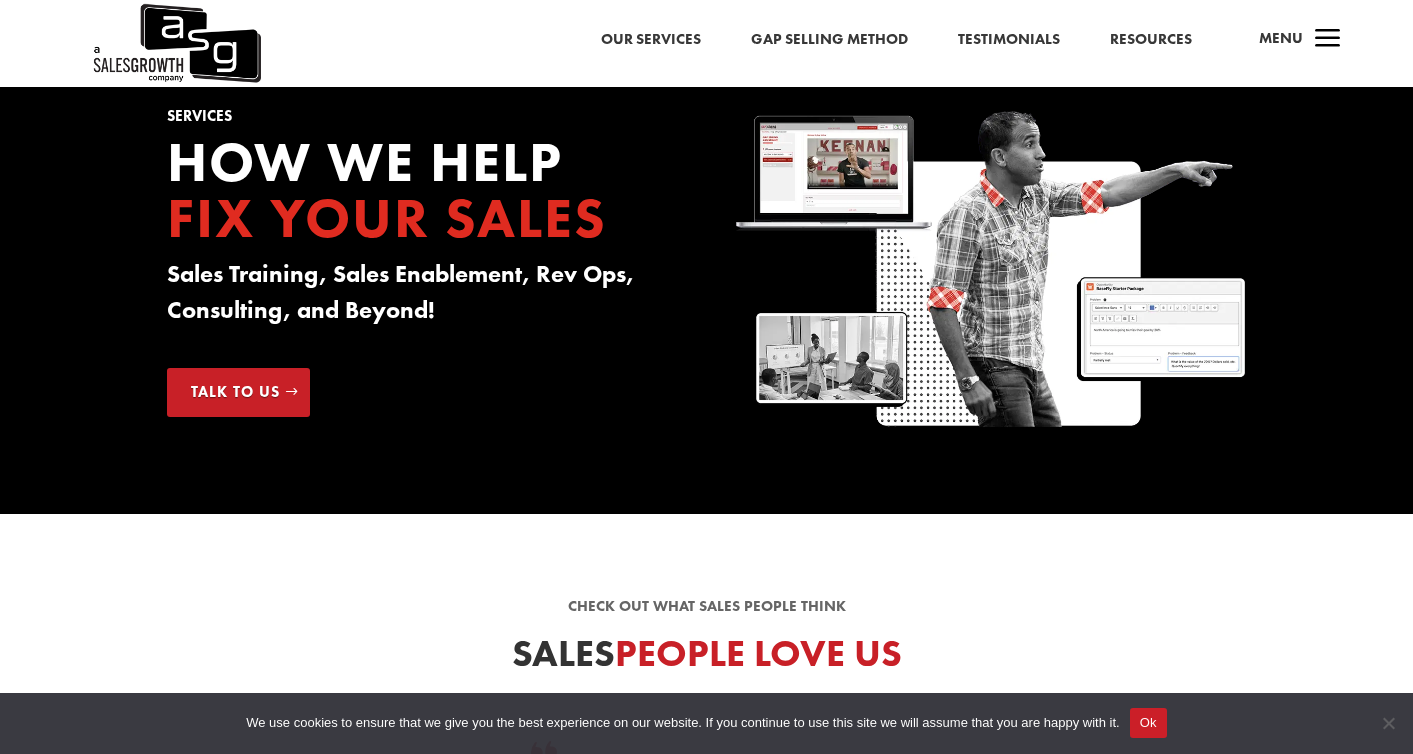 scroll, scrollTop: 47, scrollLeft: 0, axis: vertical 